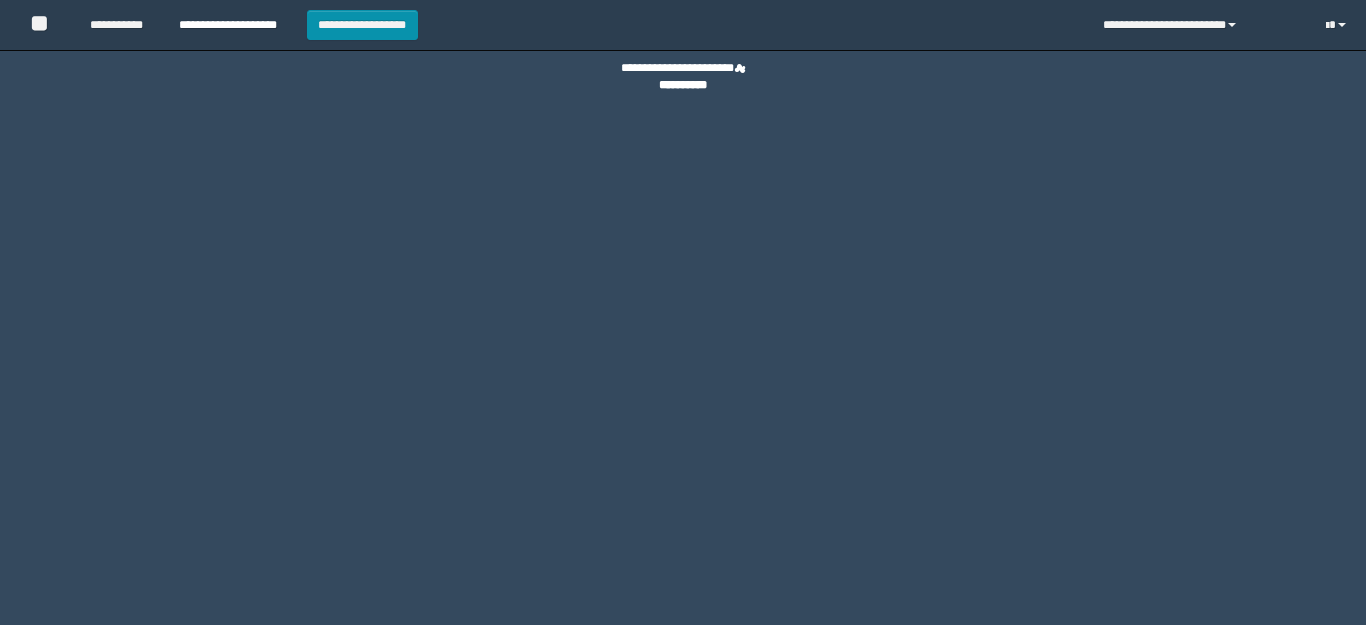 scroll, scrollTop: 0, scrollLeft: 0, axis: both 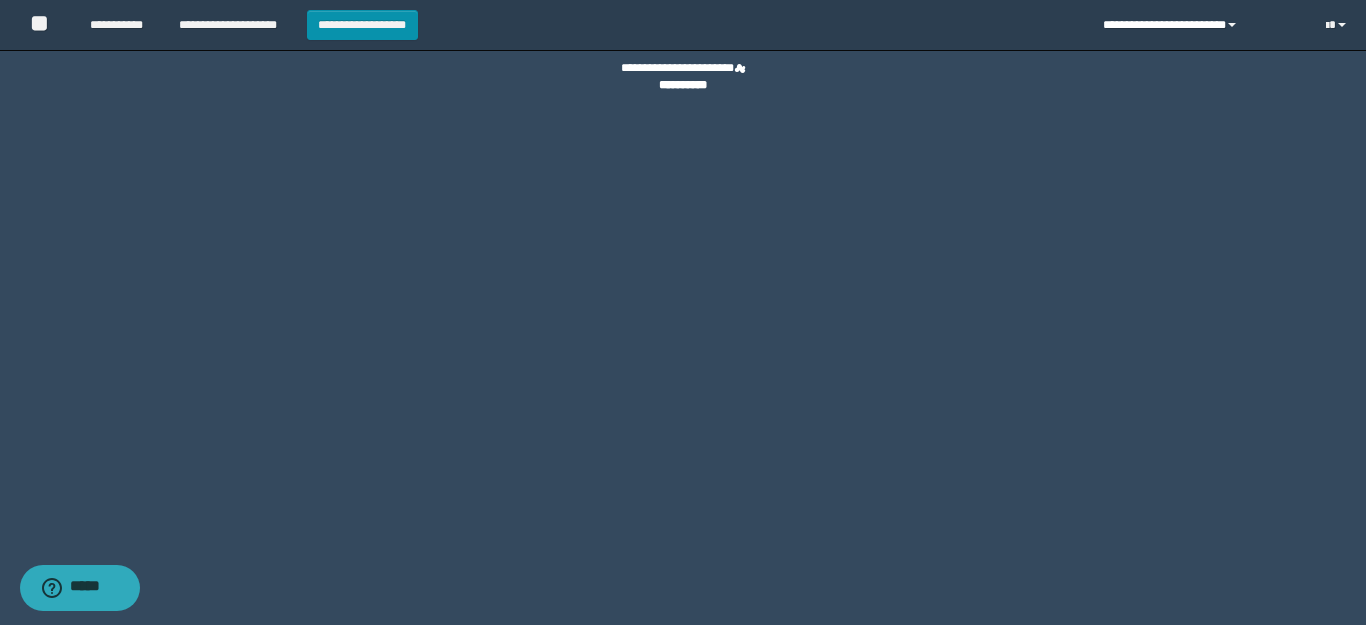 click on "**********" at bounding box center [1199, 25] 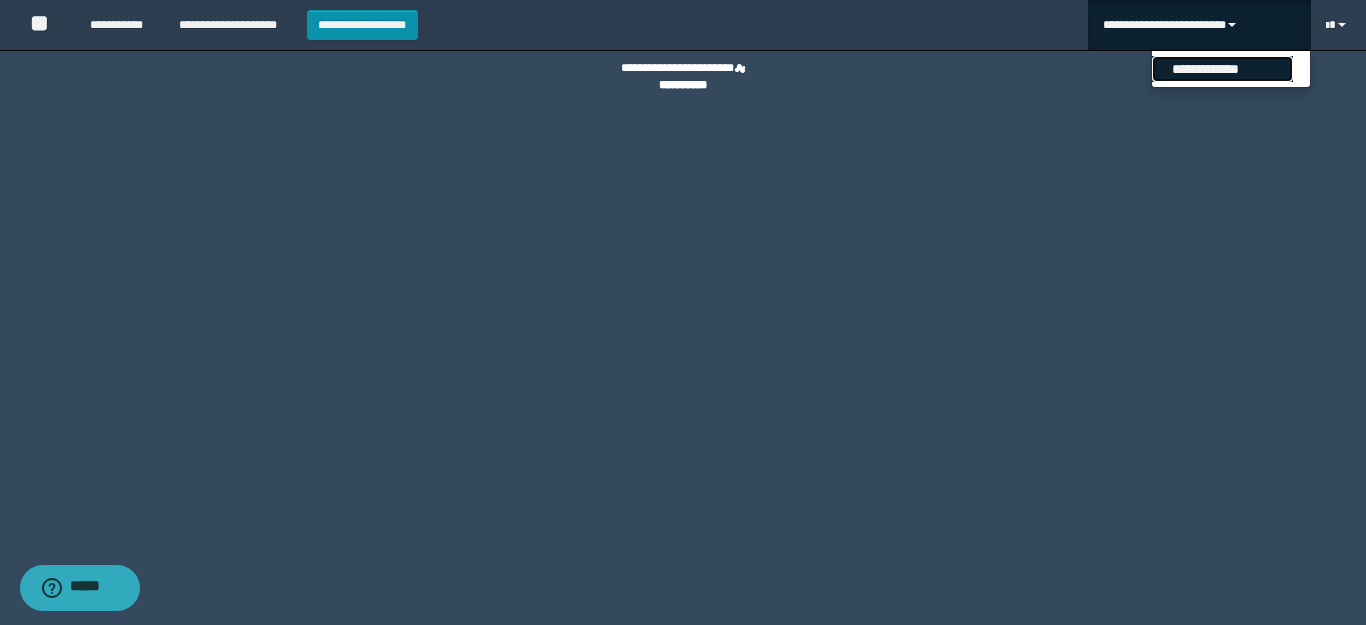 click on "**********" at bounding box center (1222, 69) 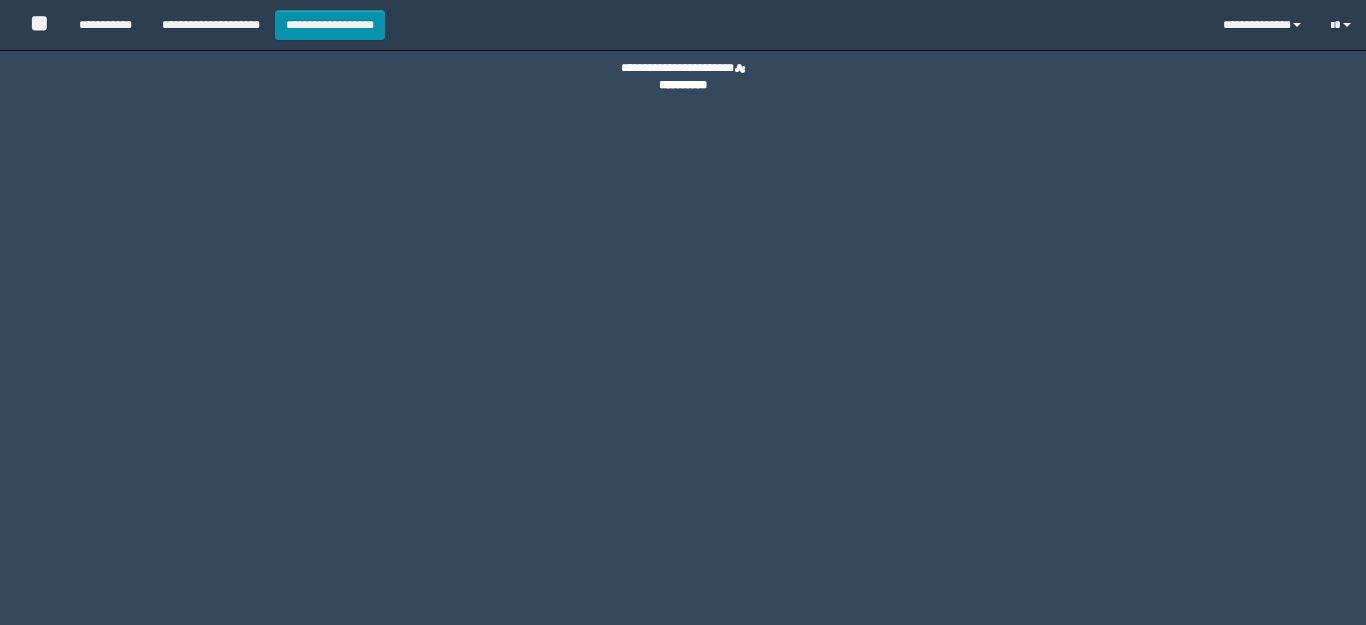 scroll, scrollTop: 0, scrollLeft: 0, axis: both 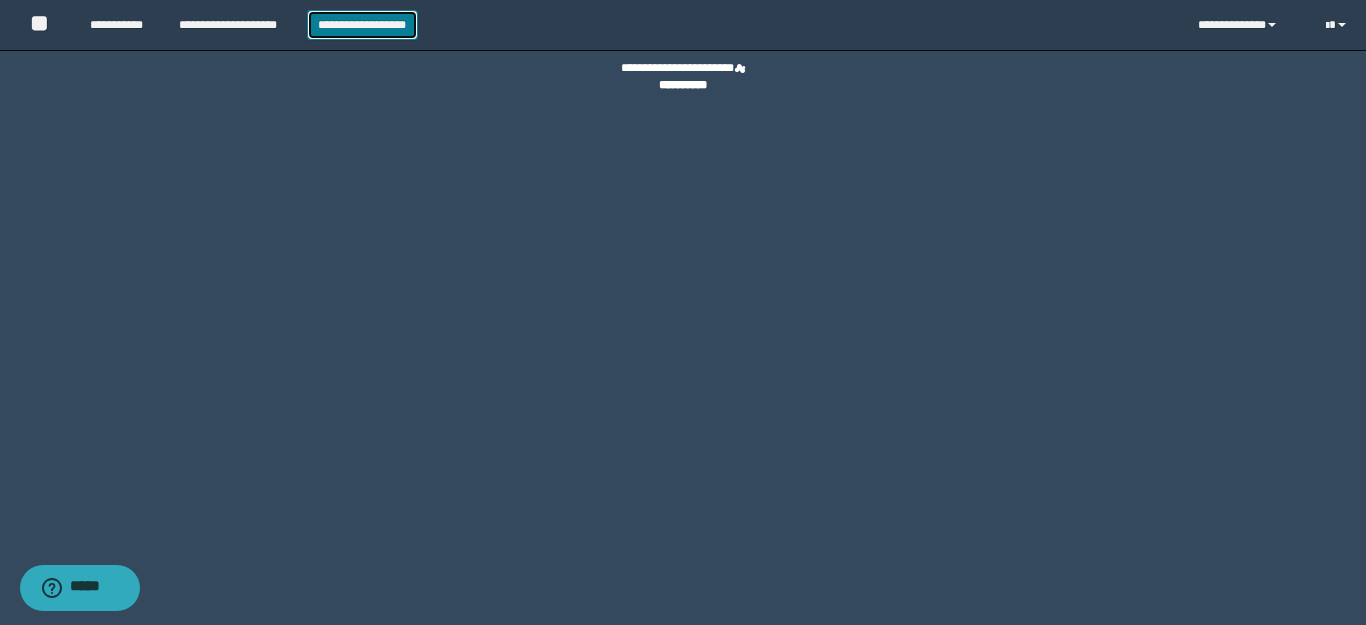 click on "**********" at bounding box center (362, 25) 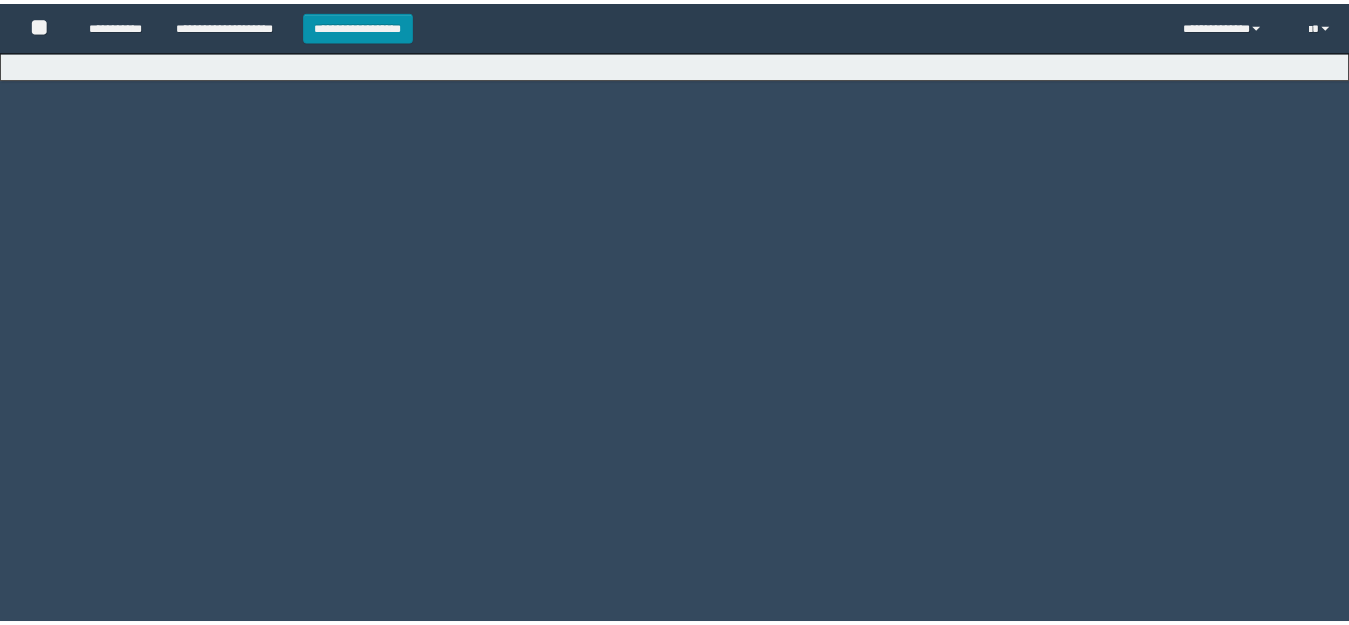 scroll, scrollTop: 0, scrollLeft: 0, axis: both 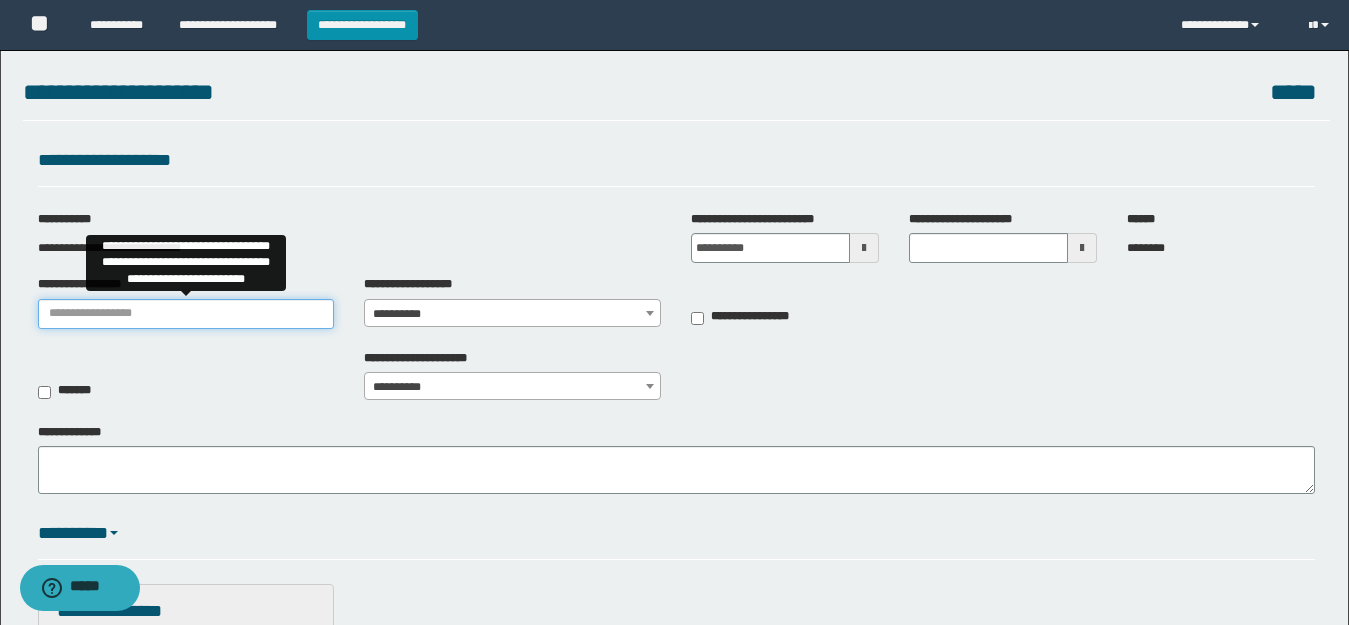 click on "**********" at bounding box center [186, 314] 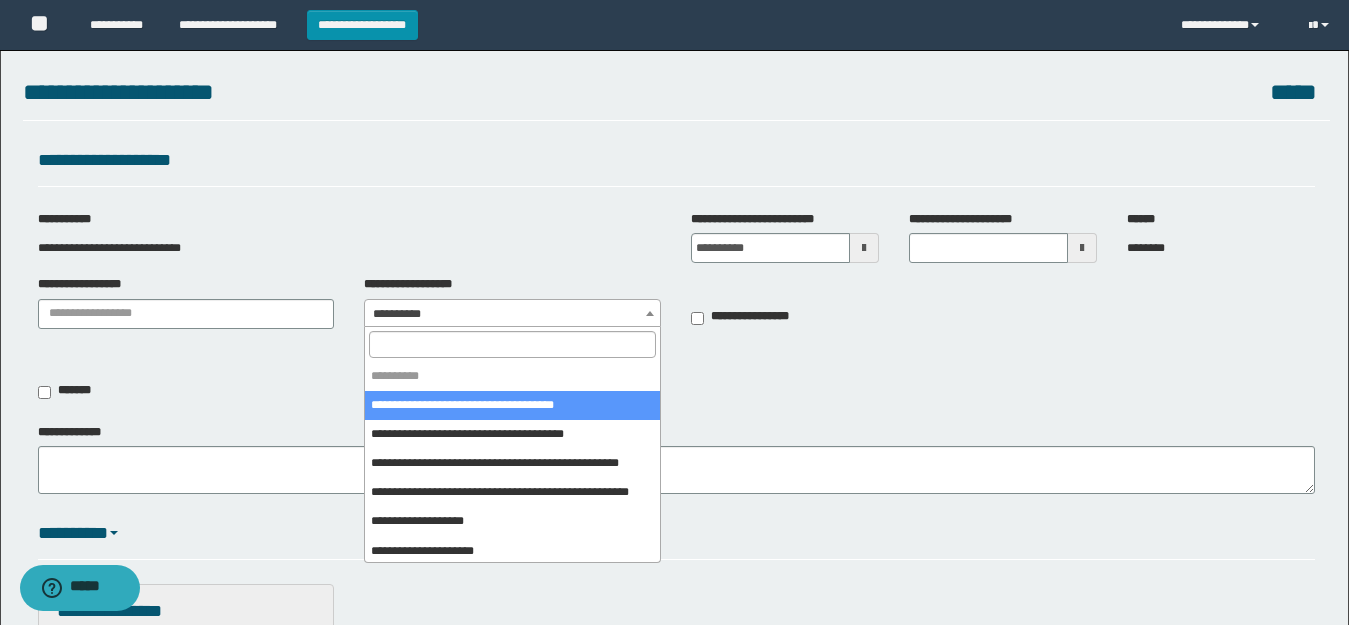 click on "**********" at bounding box center [512, 314] 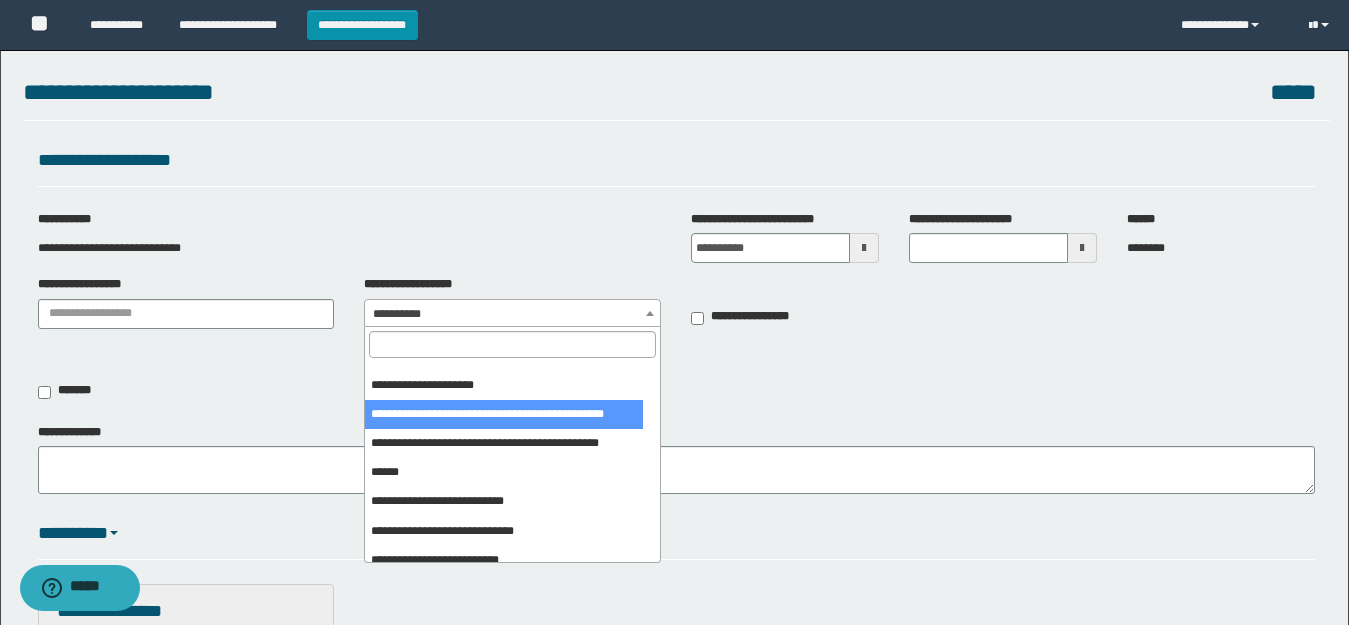 scroll, scrollTop: 300, scrollLeft: 0, axis: vertical 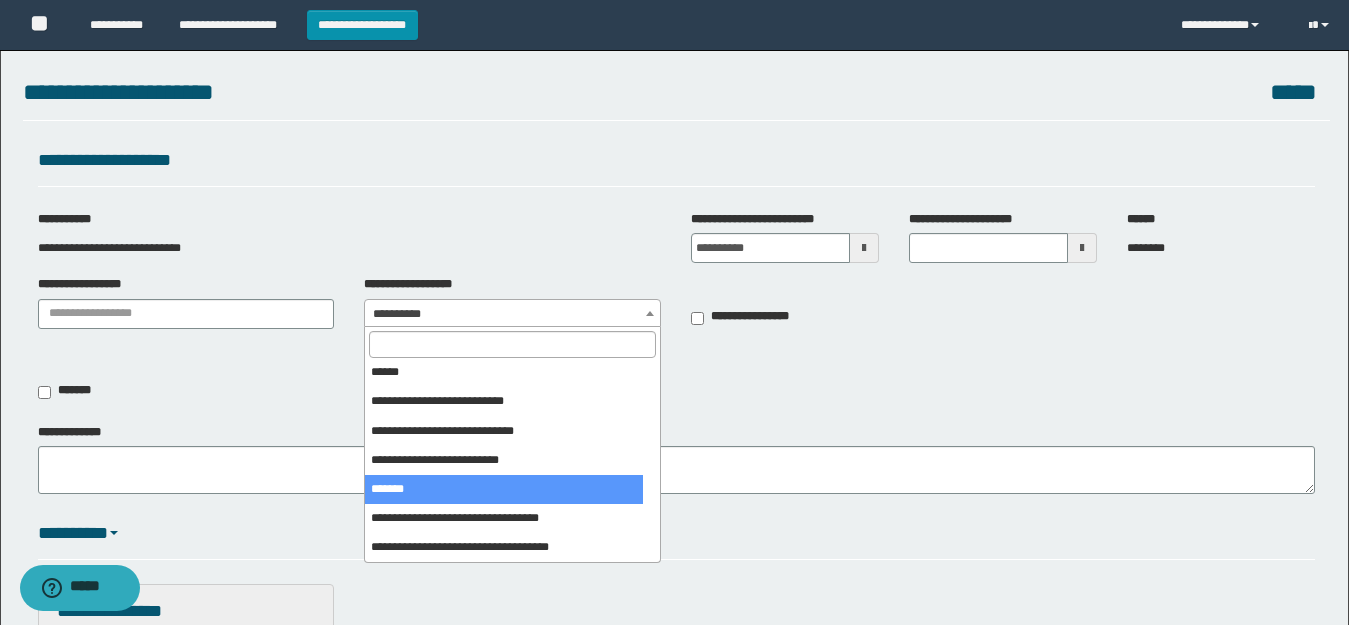 select on "***" 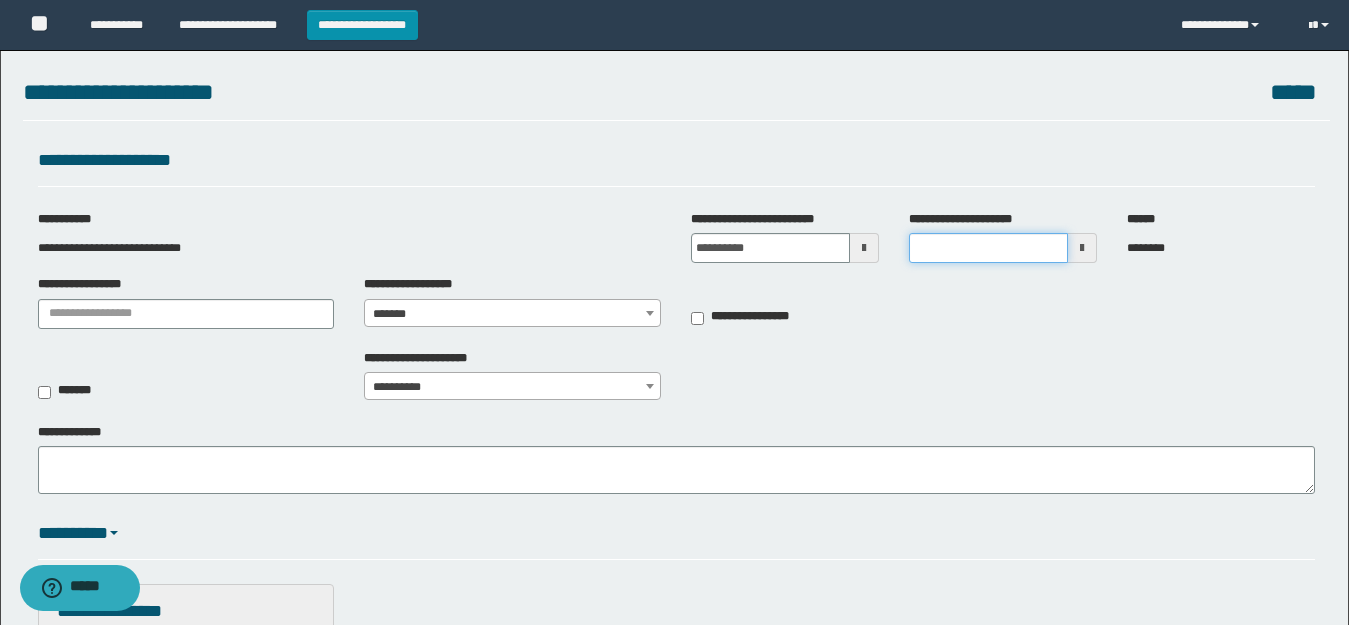click on "**********" at bounding box center (988, 248) 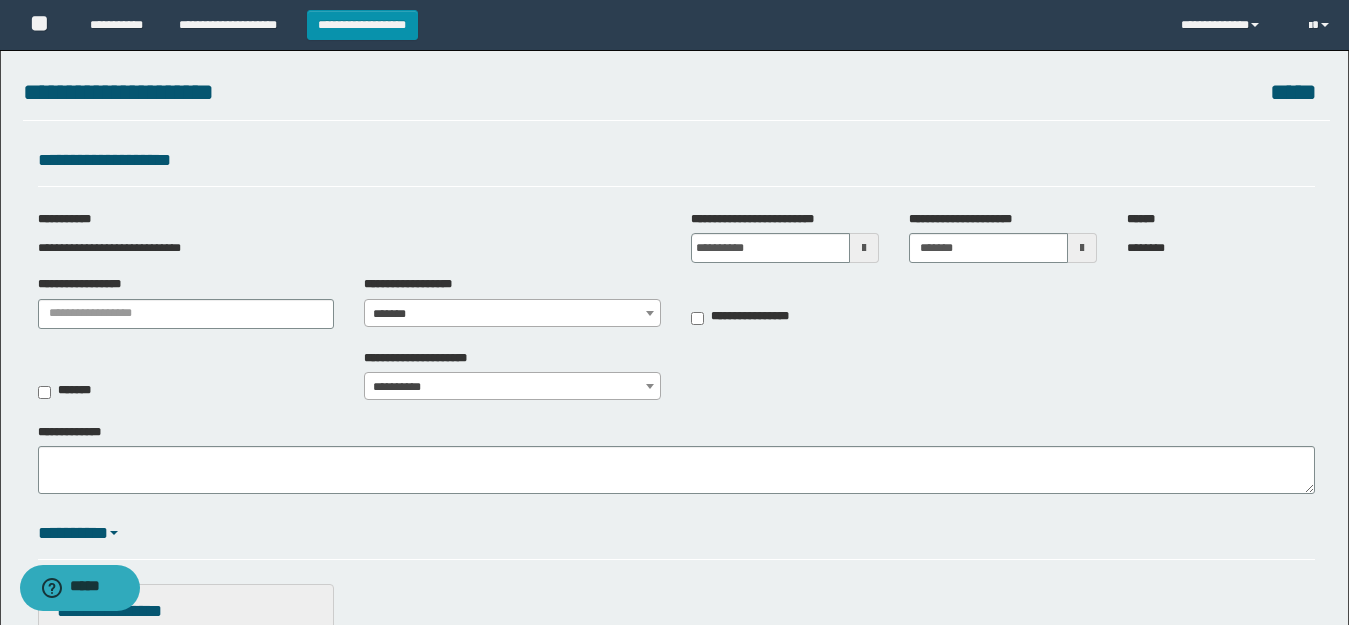 type on "*******" 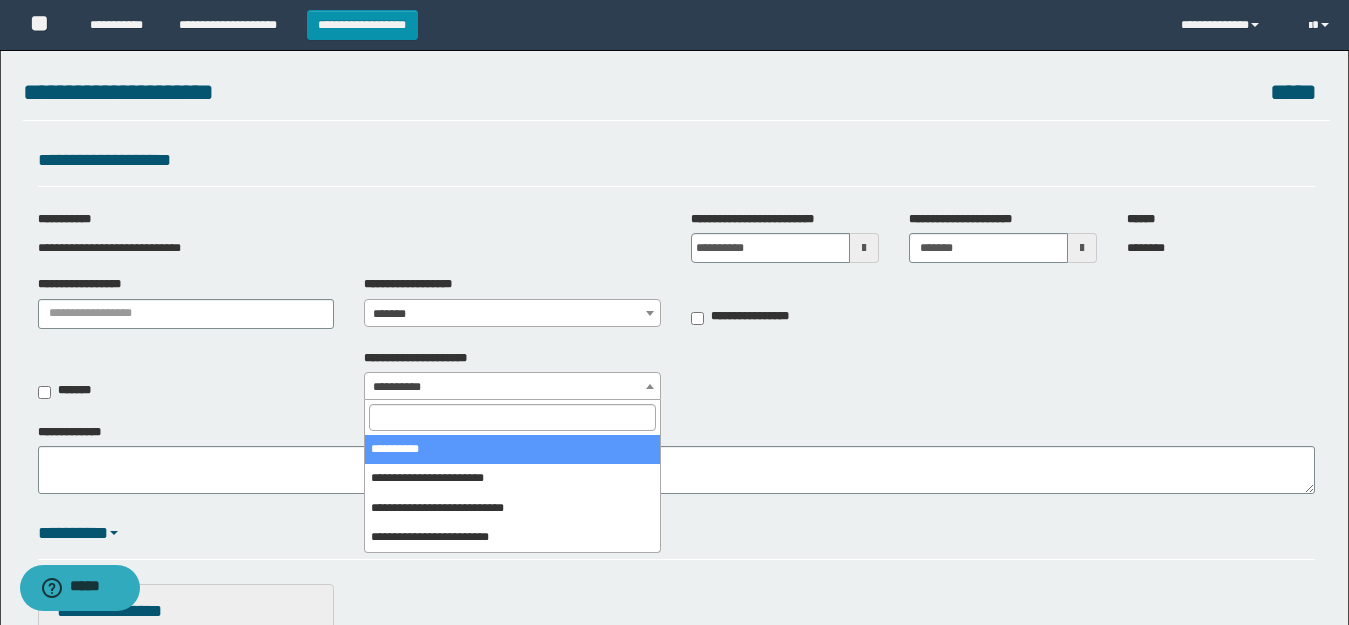 click on "**********" at bounding box center [674, 1085] 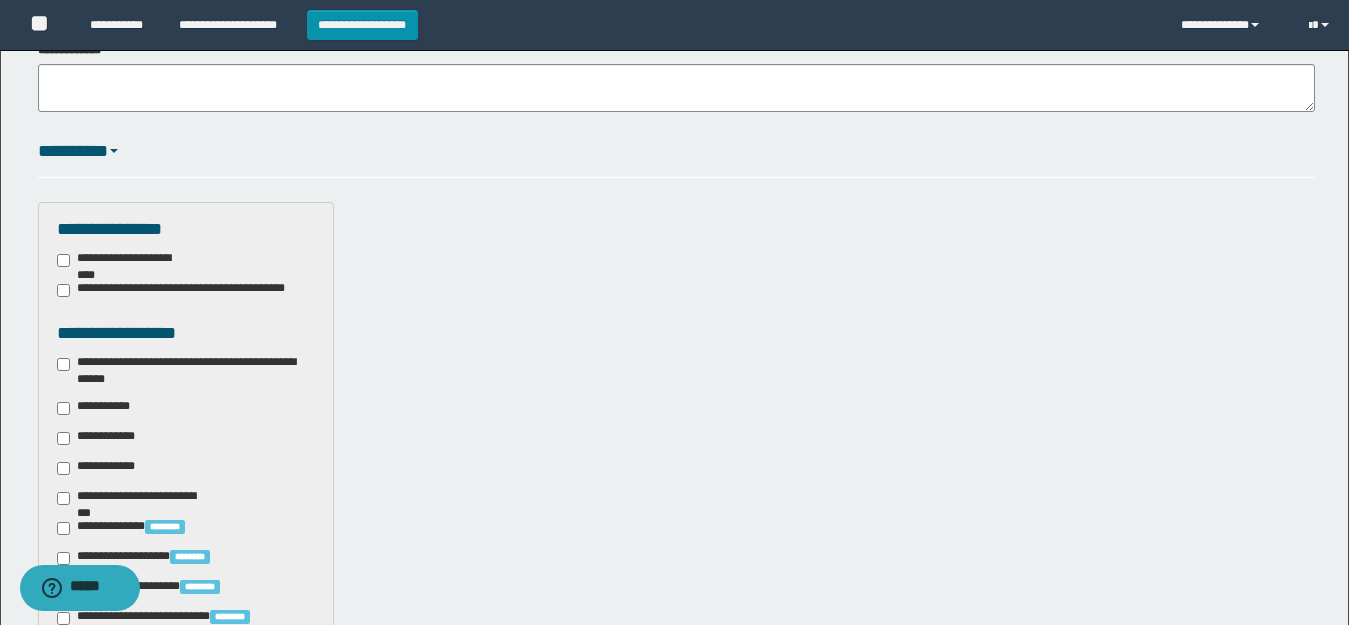 scroll, scrollTop: 500, scrollLeft: 0, axis: vertical 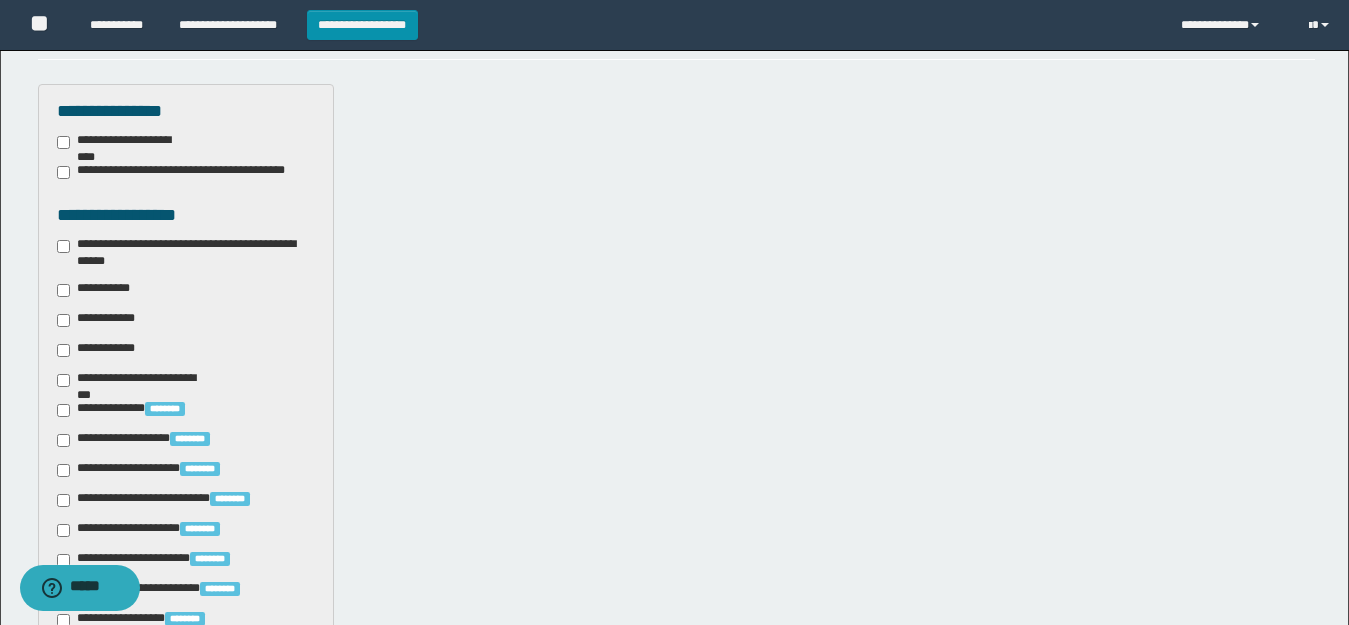 click on "**********" at bounding box center [676, 740] 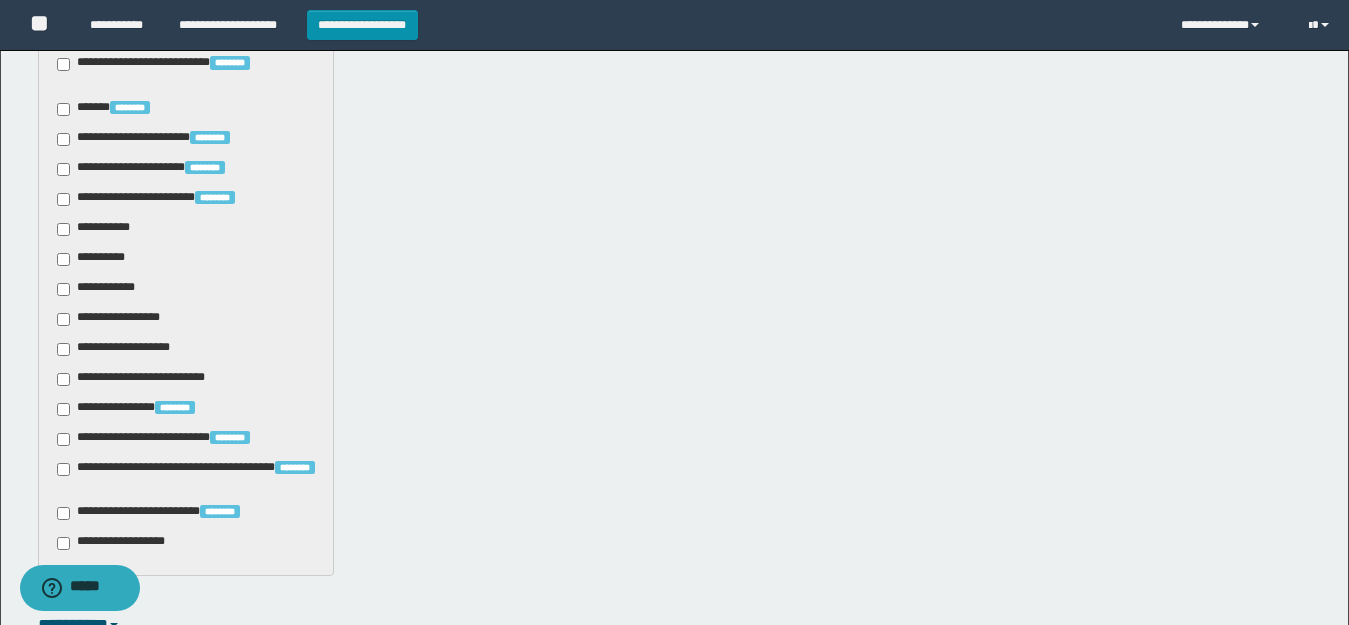 scroll, scrollTop: 1180, scrollLeft: 0, axis: vertical 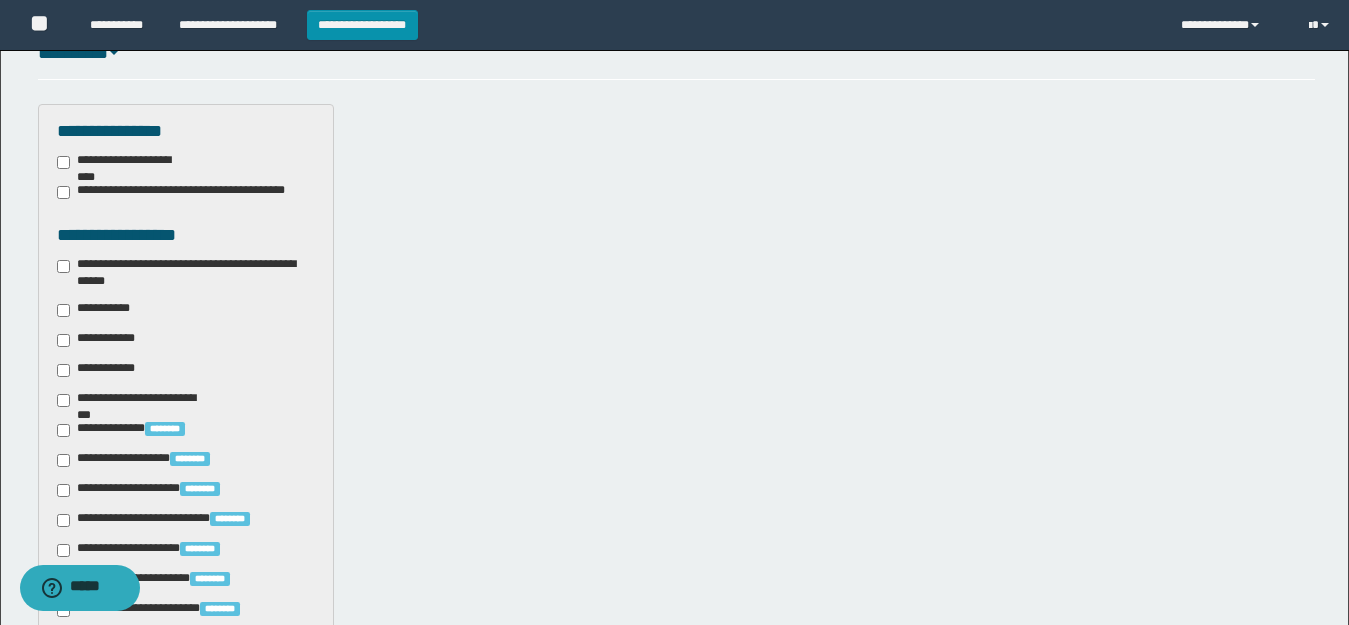 click on "**********" at bounding box center [676, 760] 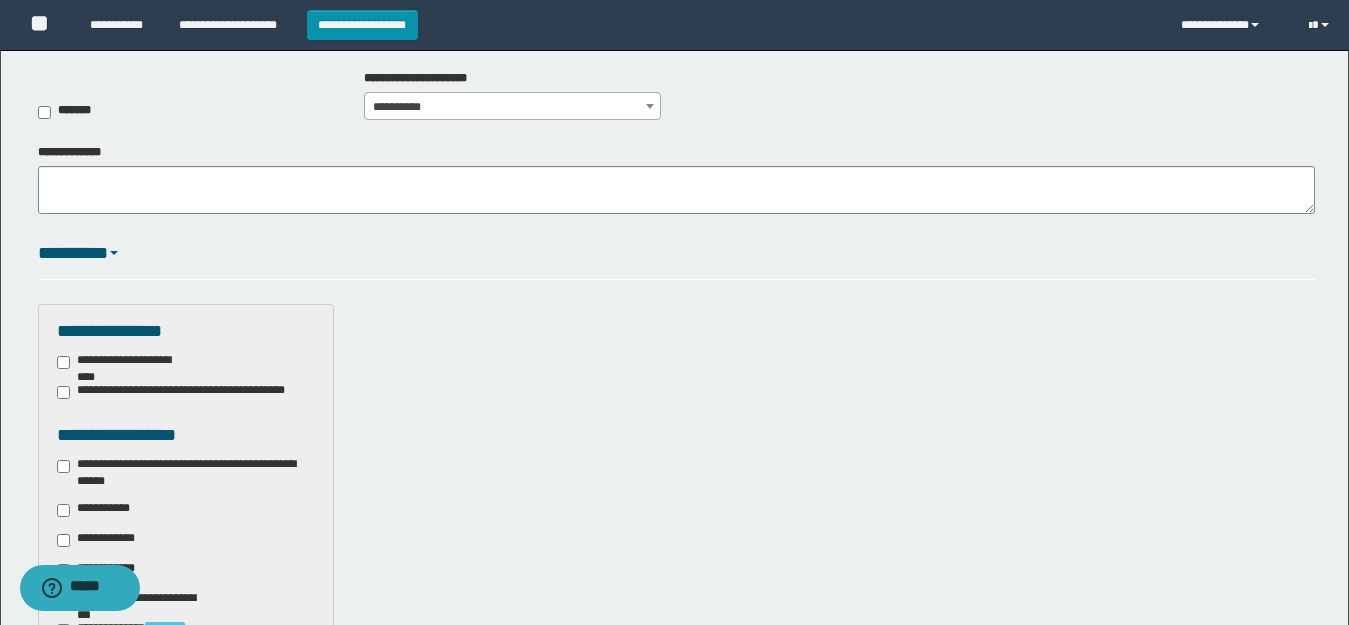 scroll, scrollTop: 380, scrollLeft: 0, axis: vertical 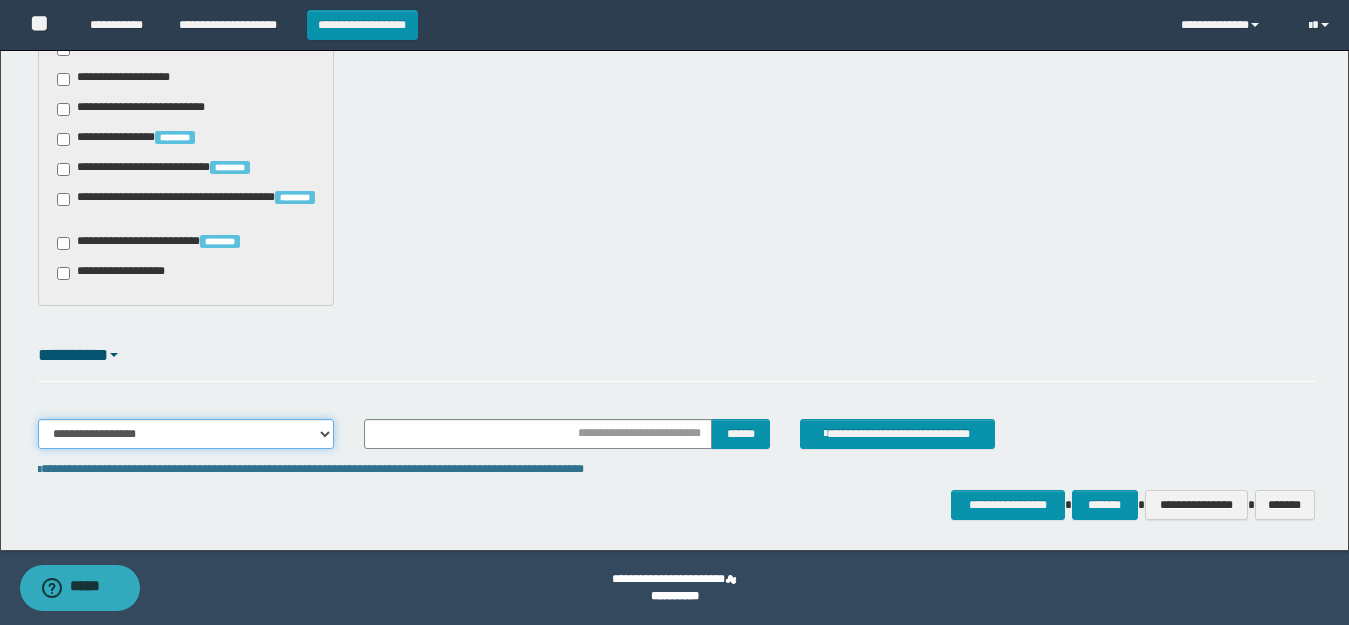 click on "**********" at bounding box center [186, 434] 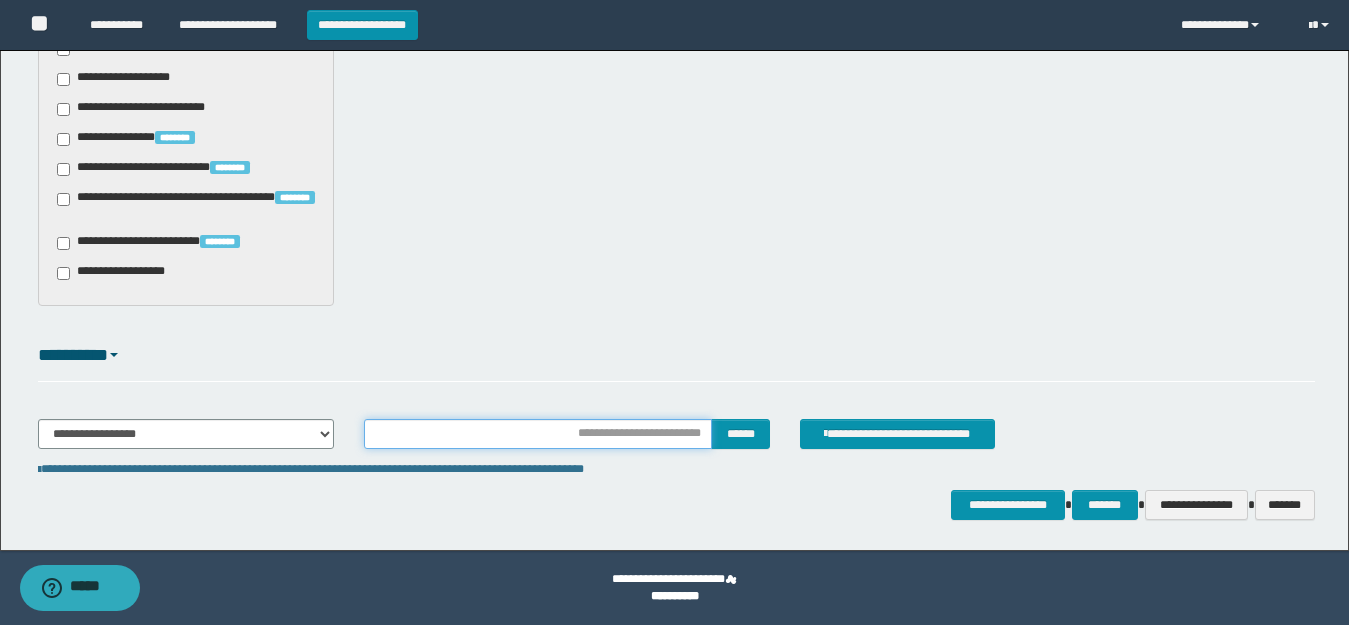 drag, startPoint x: 489, startPoint y: 437, endPoint x: 509, endPoint y: 428, distance: 21.931713 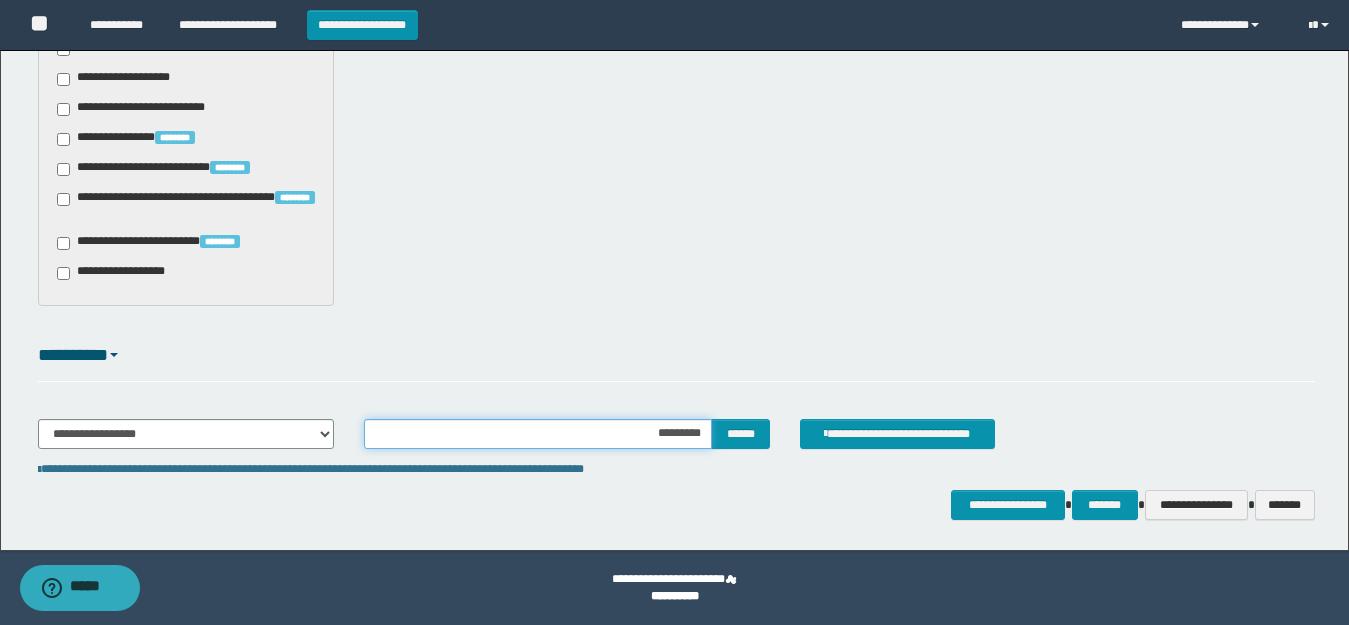 type on "**********" 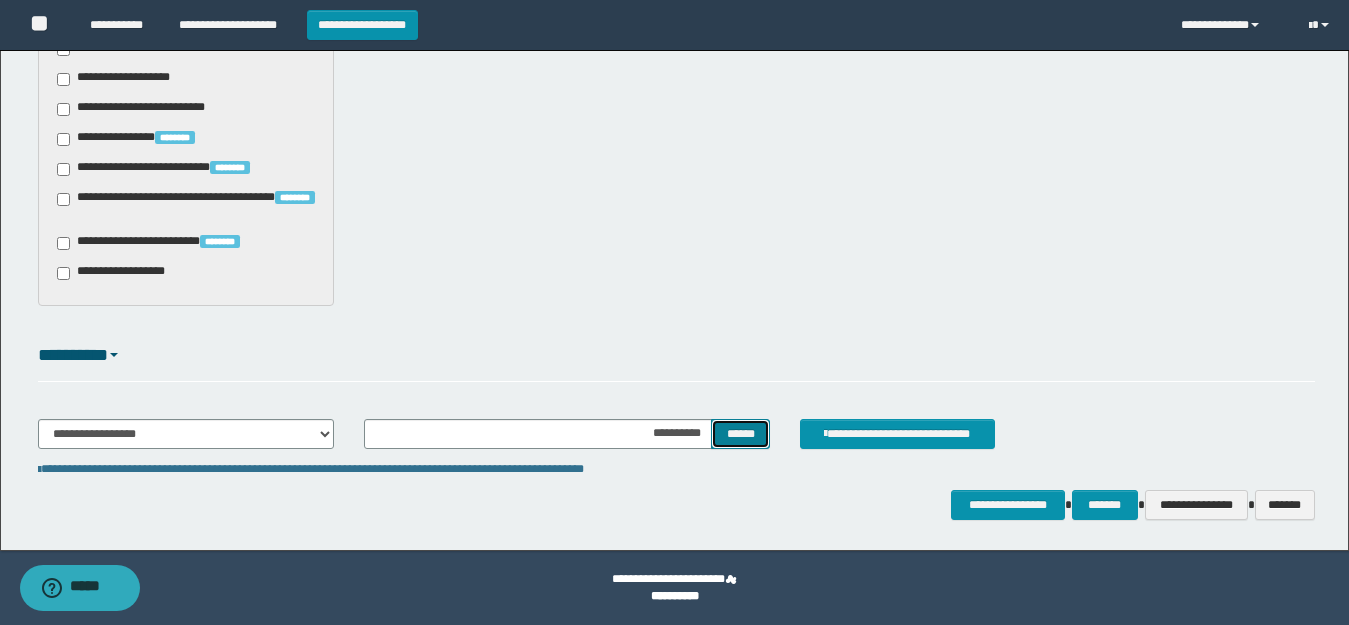 click on "******" at bounding box center (740, 434) 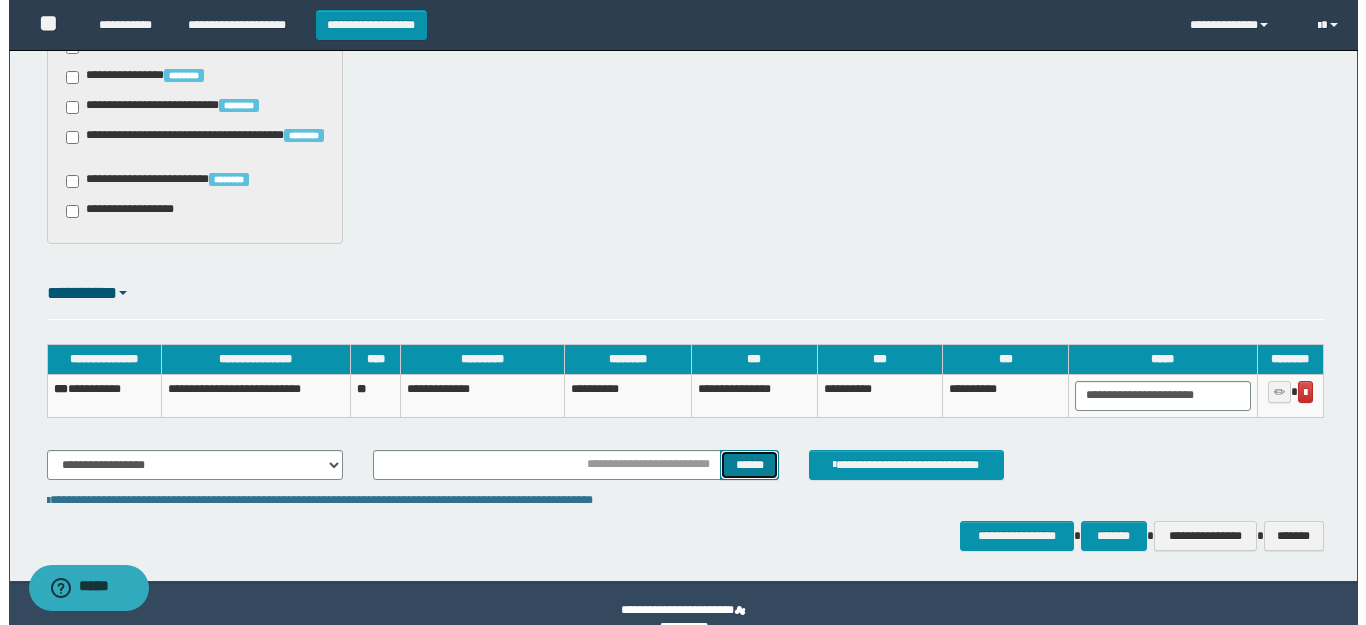 scroll, scrollTop: 1673, scrollLeft: 0, axis: vertical 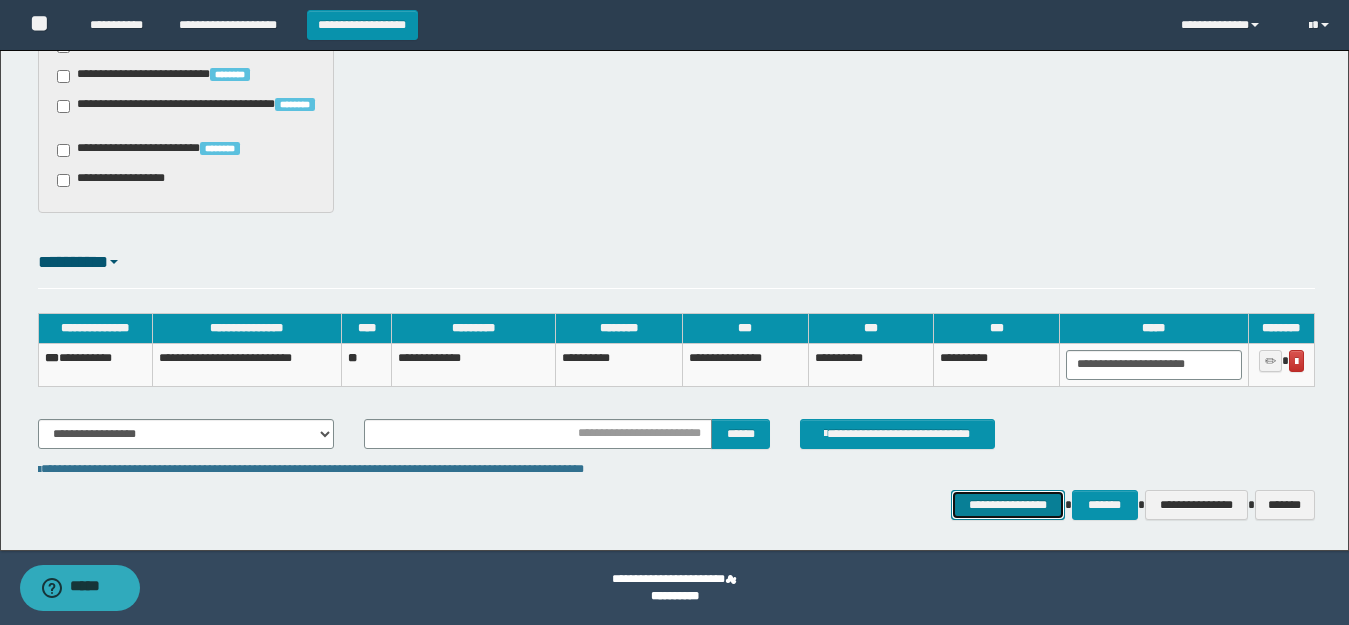 click on "**********" at bounding box center [1007, 505] 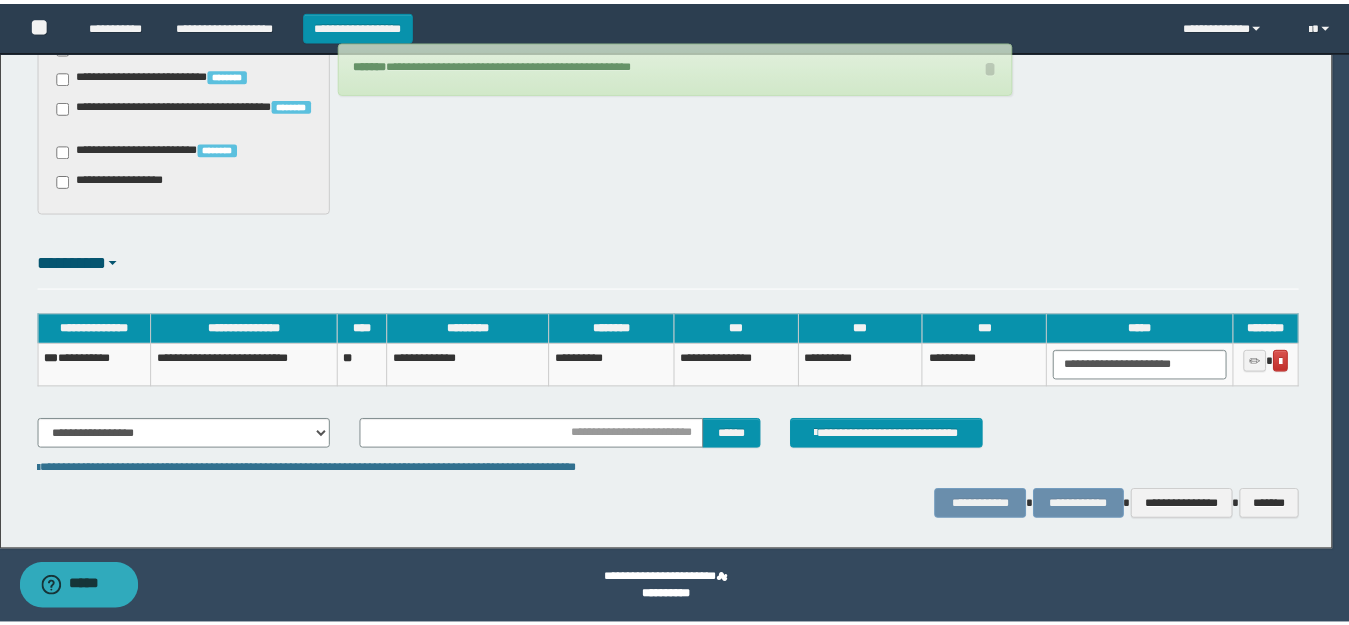 scroll, scrollTop: 1659, scrollLeft: 0, axis: vertical 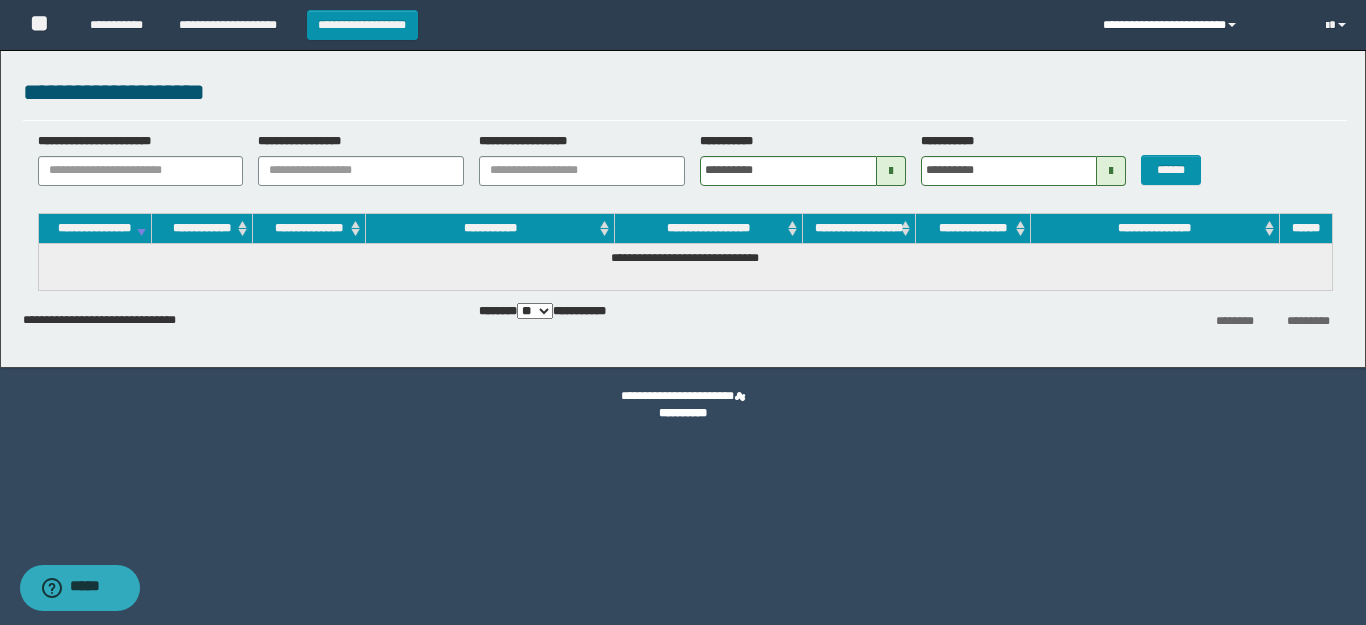 click on "**********" at bounding box center [1199, 25] 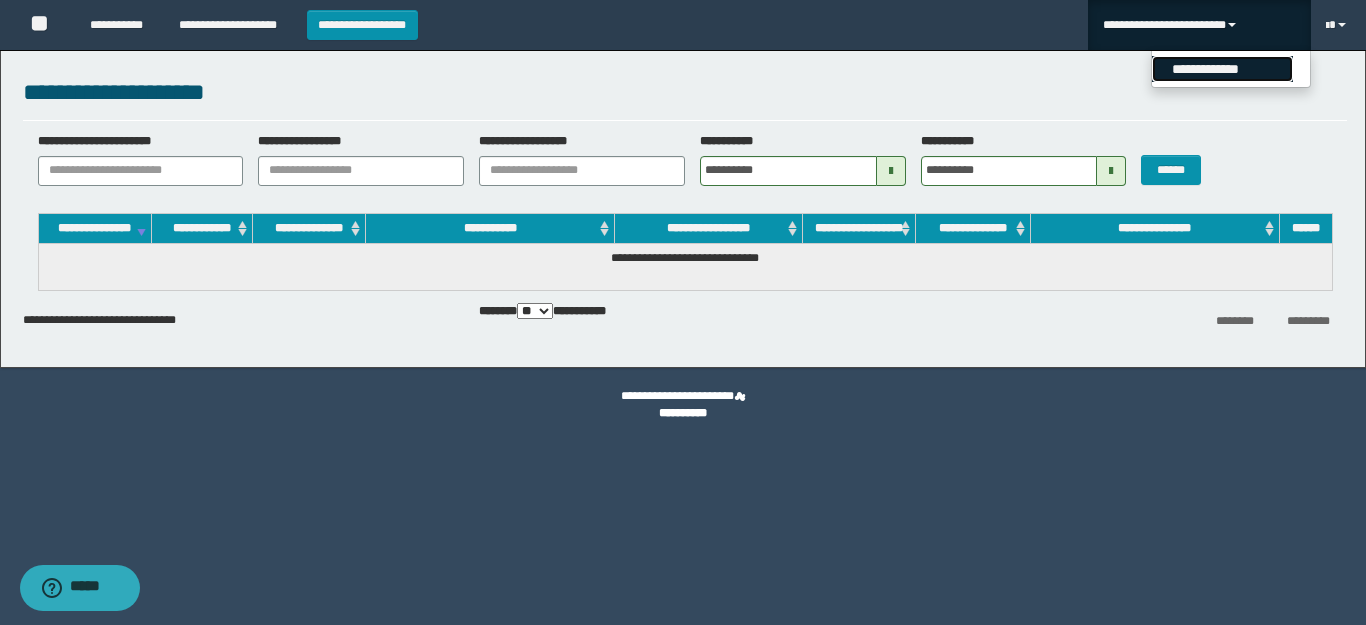 click on "**********" at bounding box center (1222, 69) 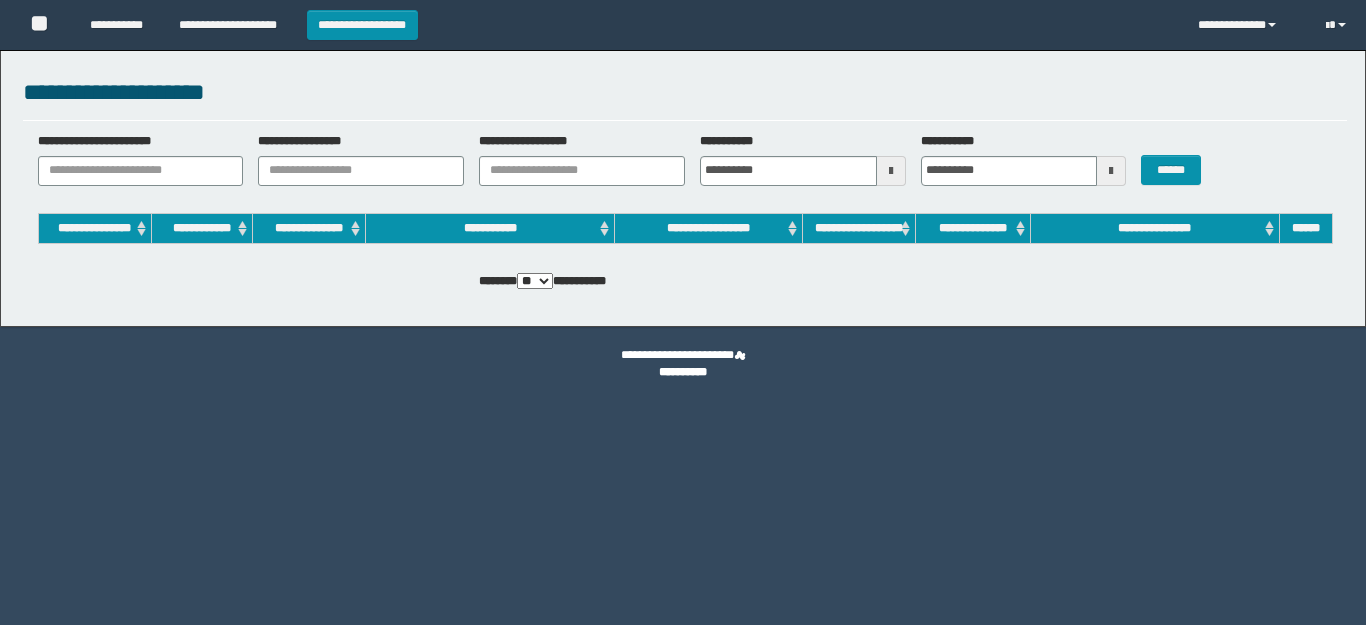 scroll, scrollTop: 0, scrollLeft: 0, axis: both 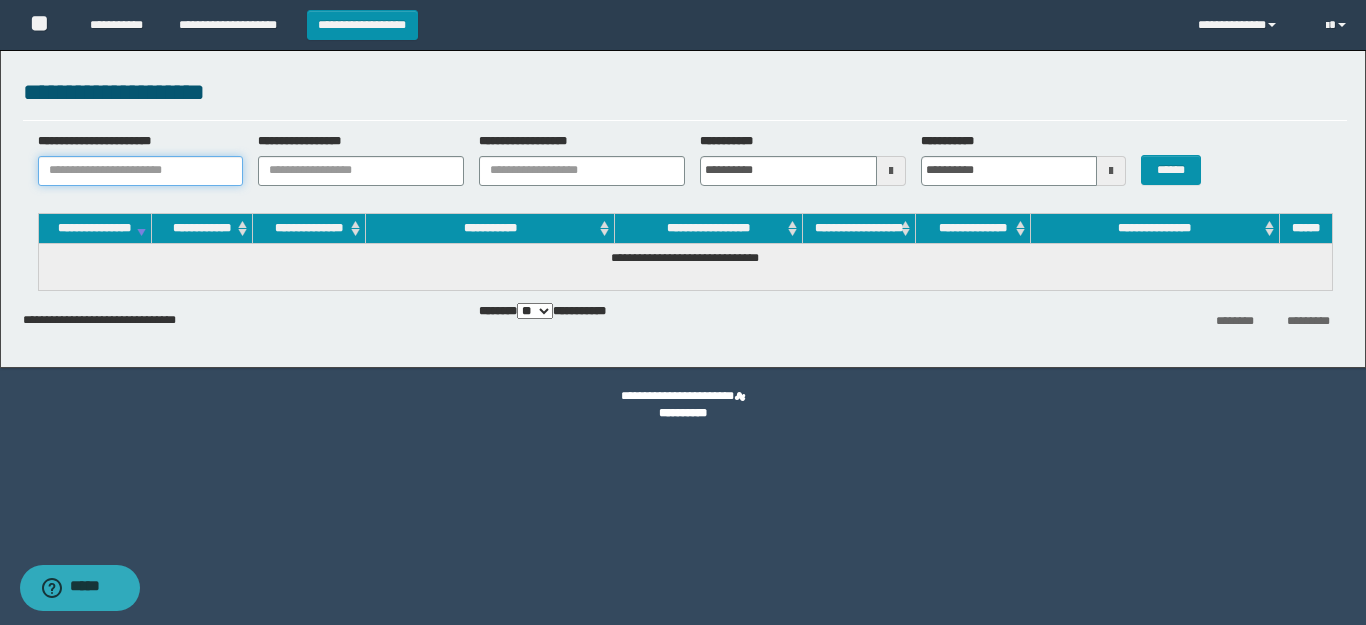 click on "**********" at bounding box center [141, 171] 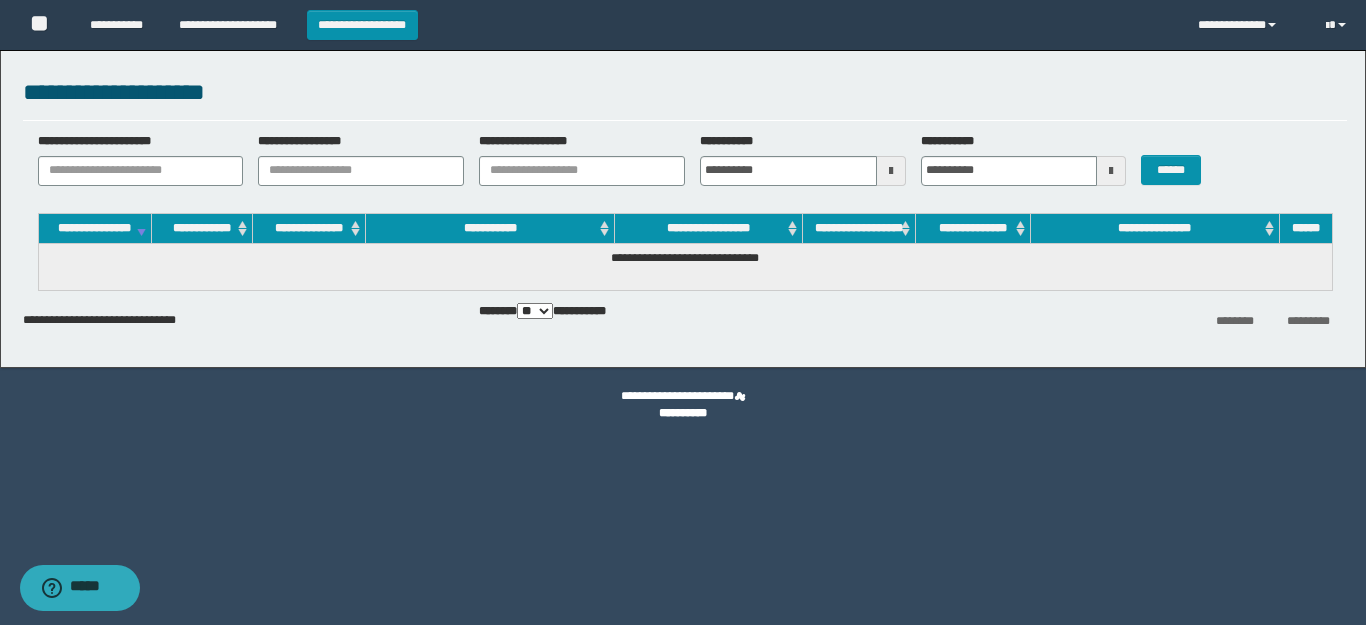 click on "**********" at bounding box center (685, 281) 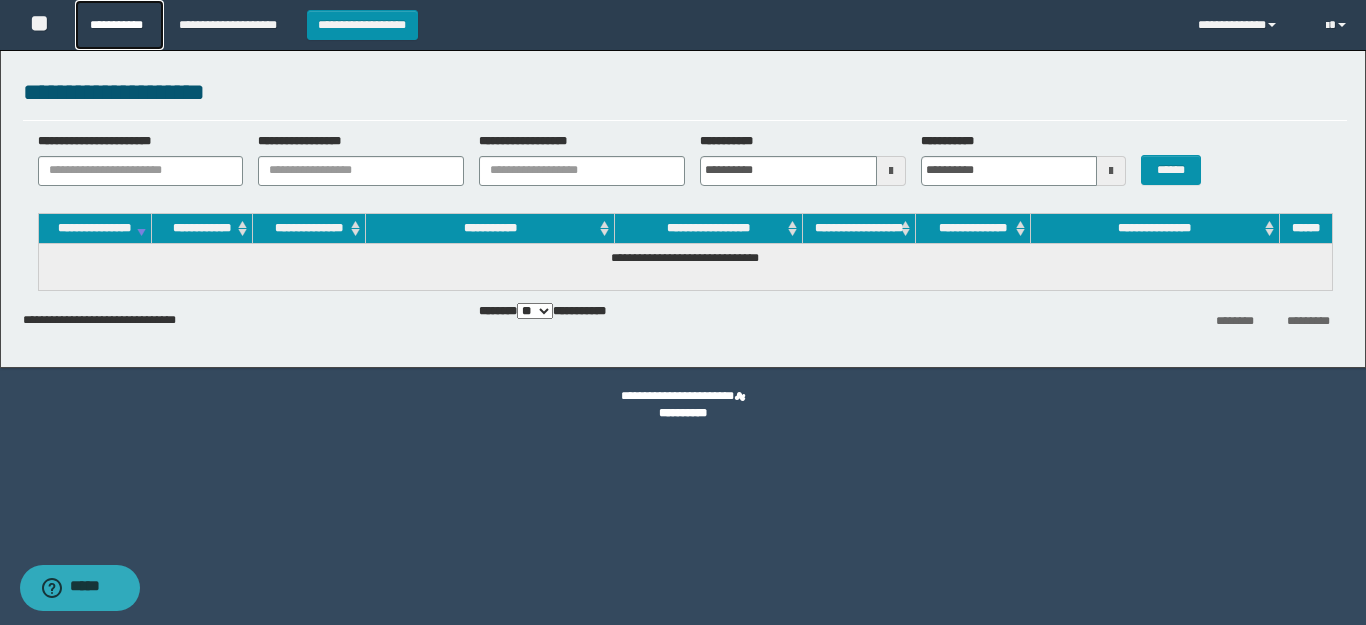 click on "**********" at bounding box center [119, 25] 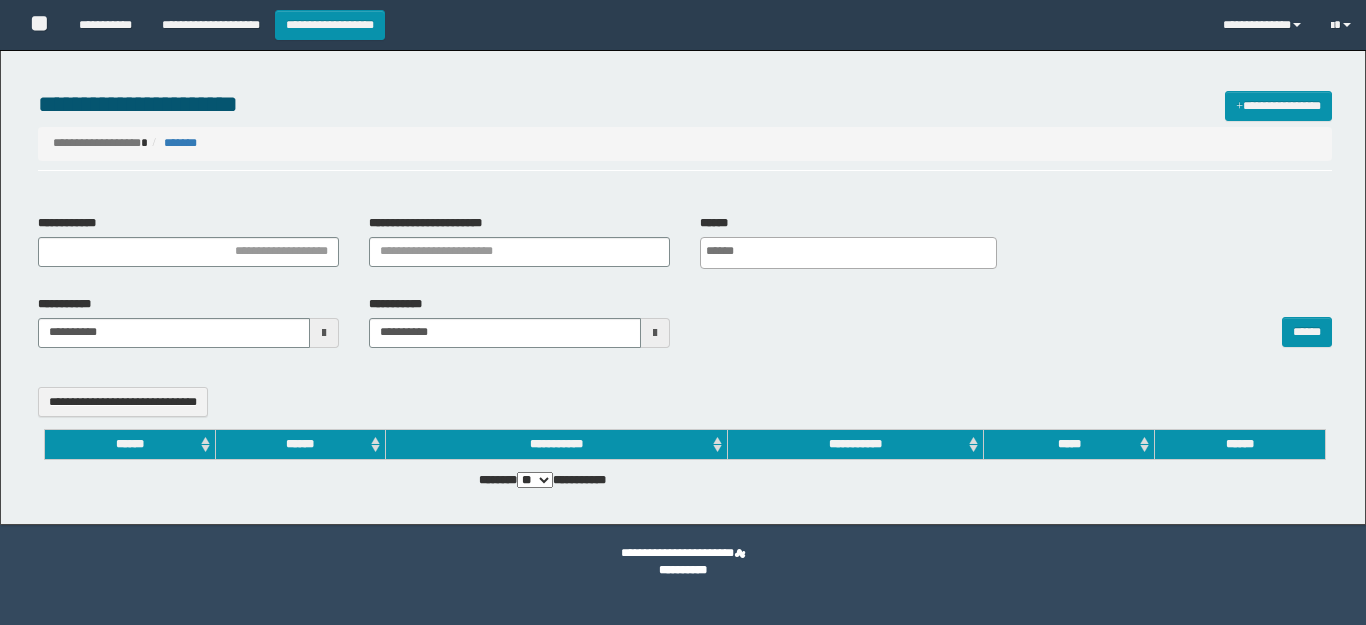 select 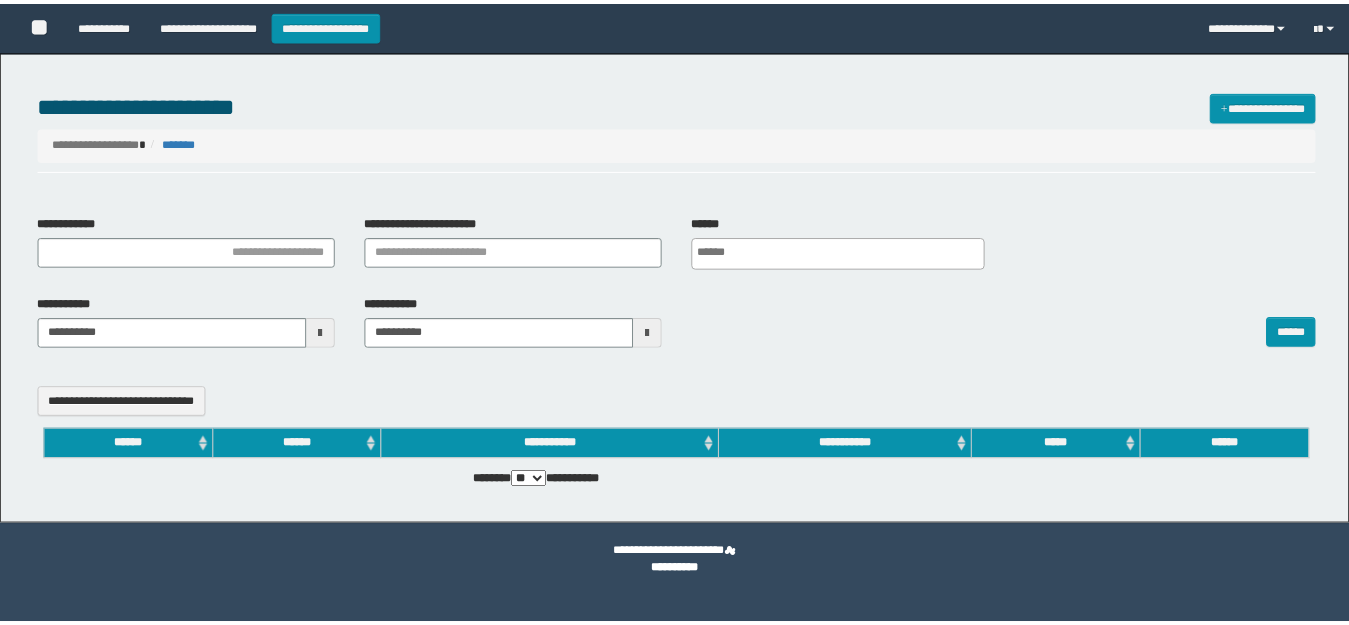 scroll, scrollTop: 0, scrollLeft: 0, axis: both 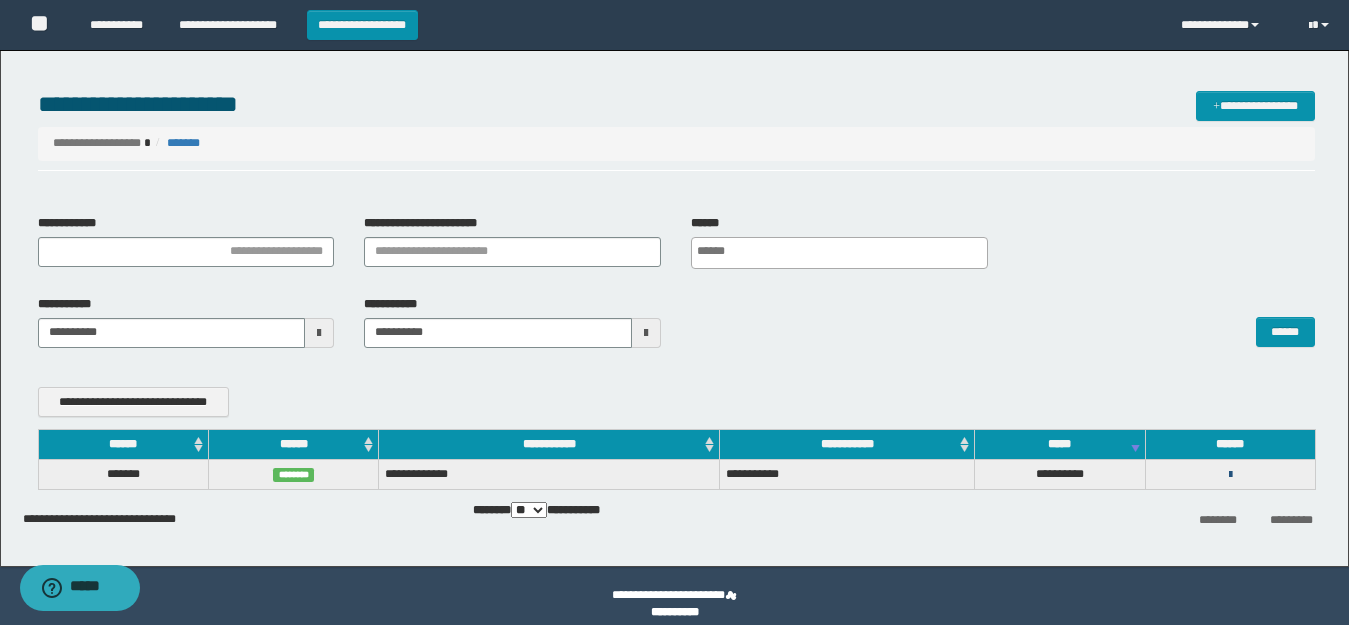 click at bounding box center [1230, 475] 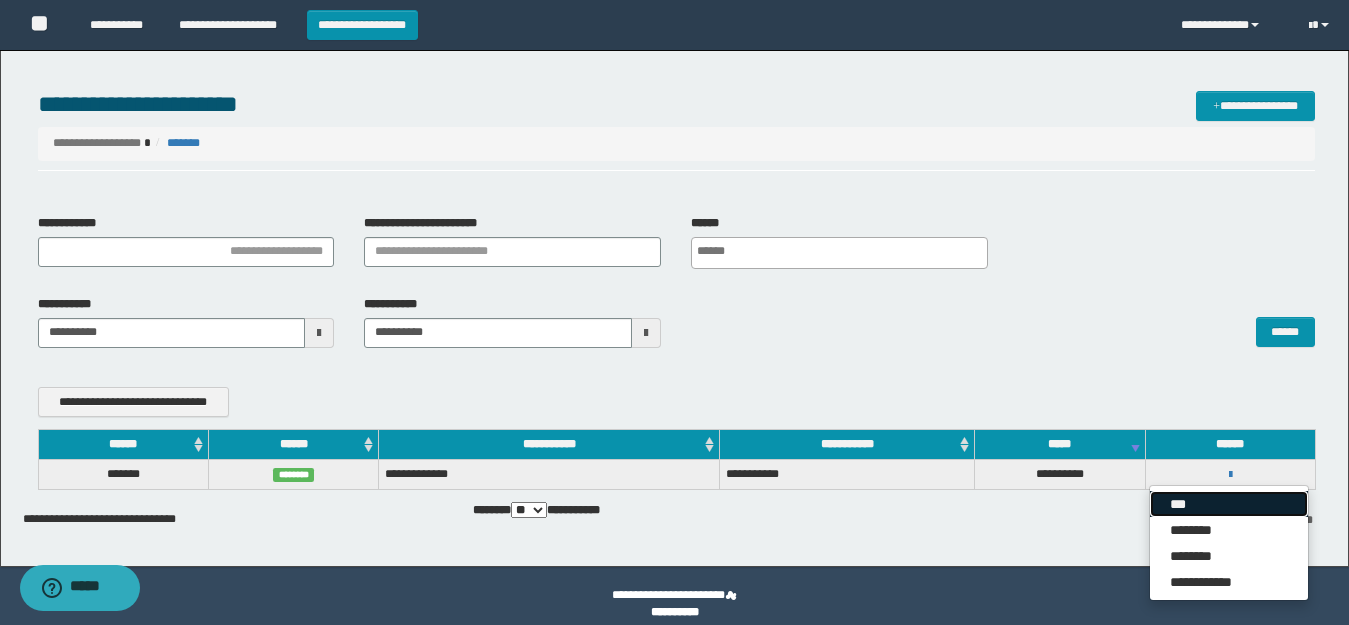 click on "***" at bounding box center (1229, 504) 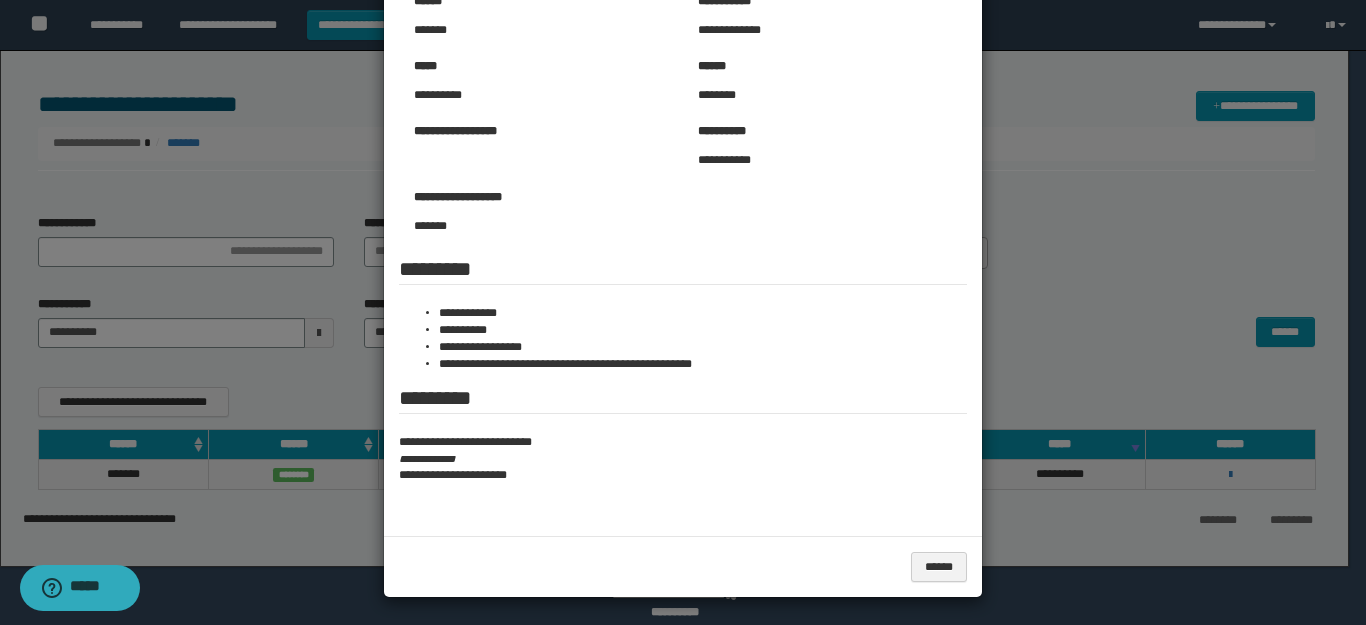 scroll, scrollTop: 125, scrollLeft: 0, axis: vertical 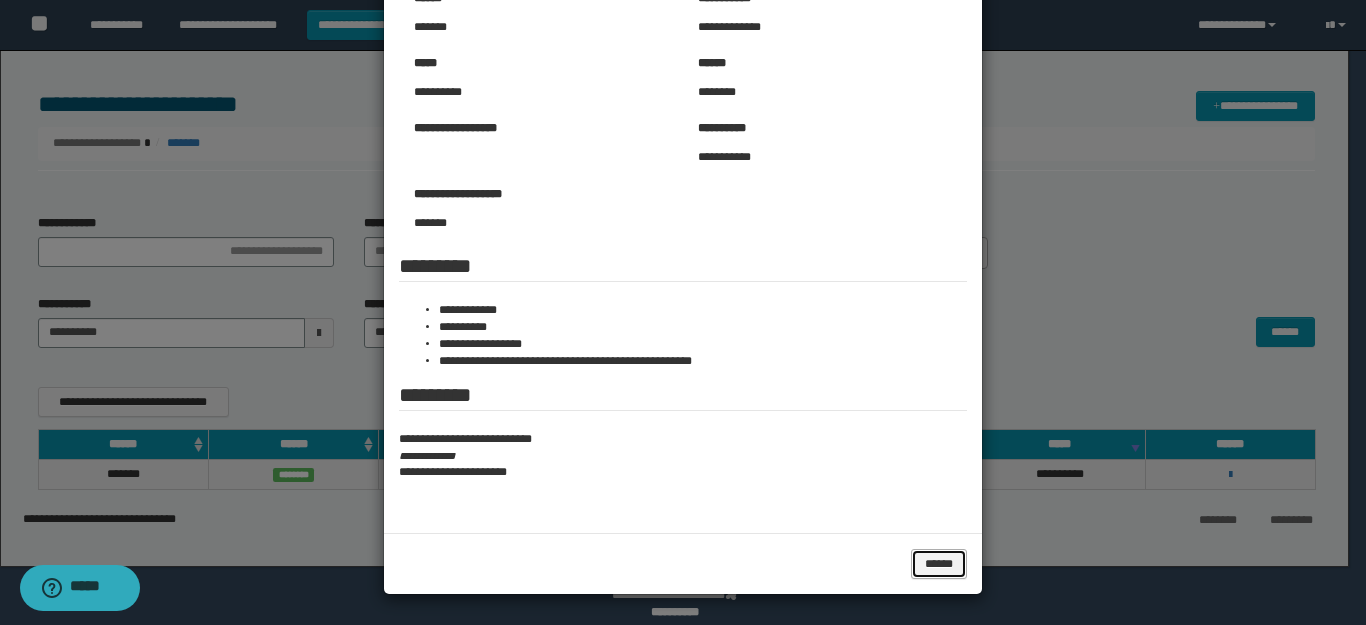 click on "******" at bounding box center [939, 564] 